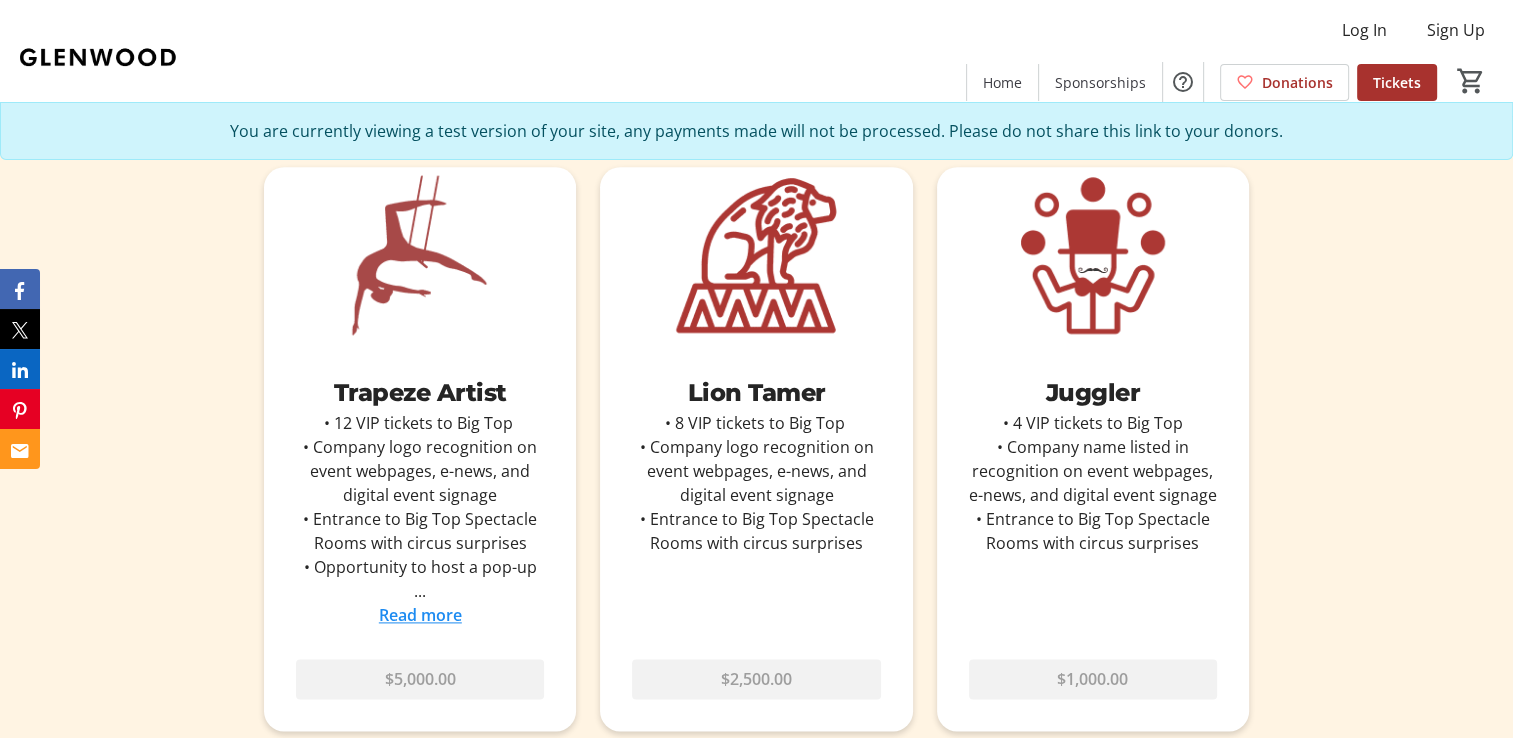 scroll, scrollTop: 2100, scrollLeft: 0, axis: vertical 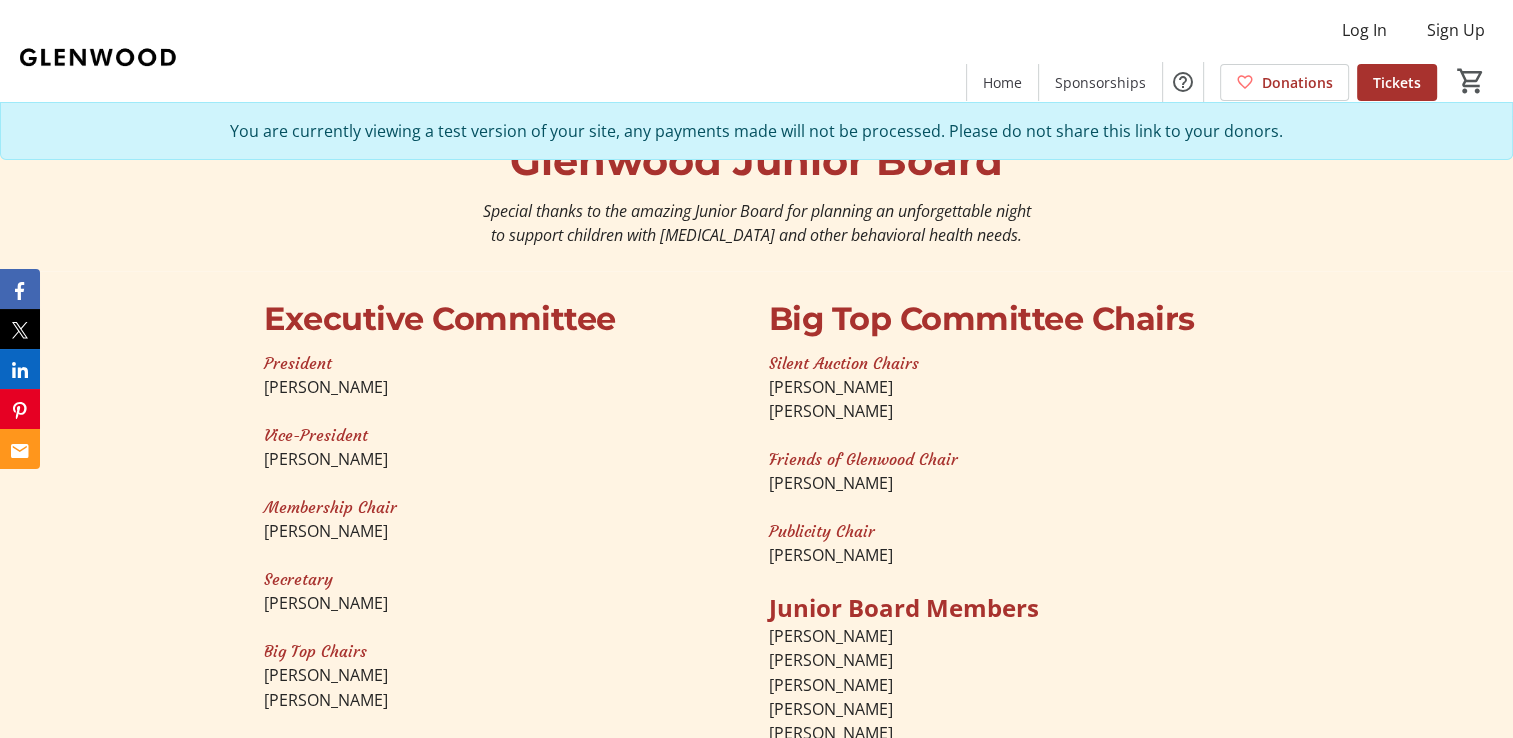 click on "Junior Board Members" at bounding box center (903, 607) 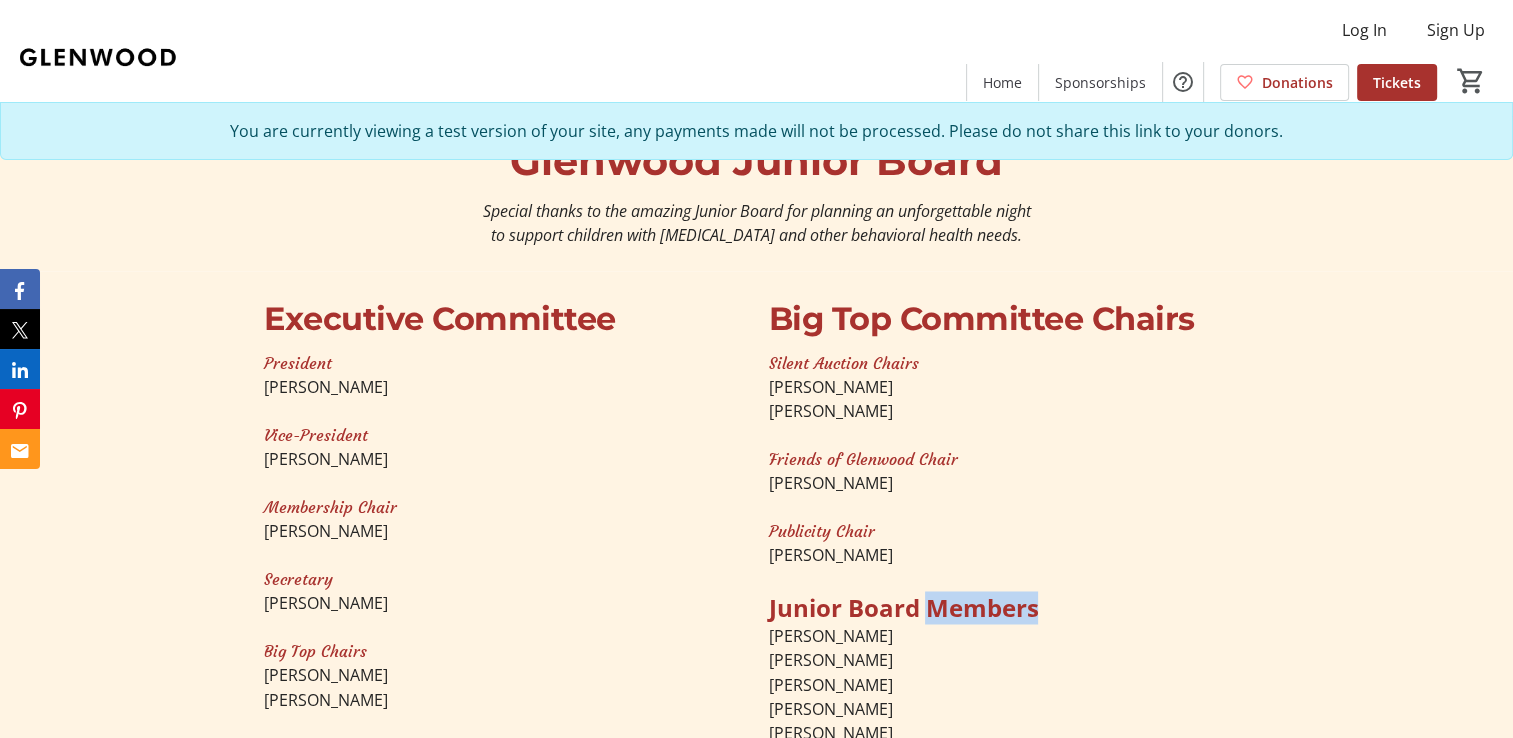 click on "Junior Board Members" at bounding box center [903, 607] 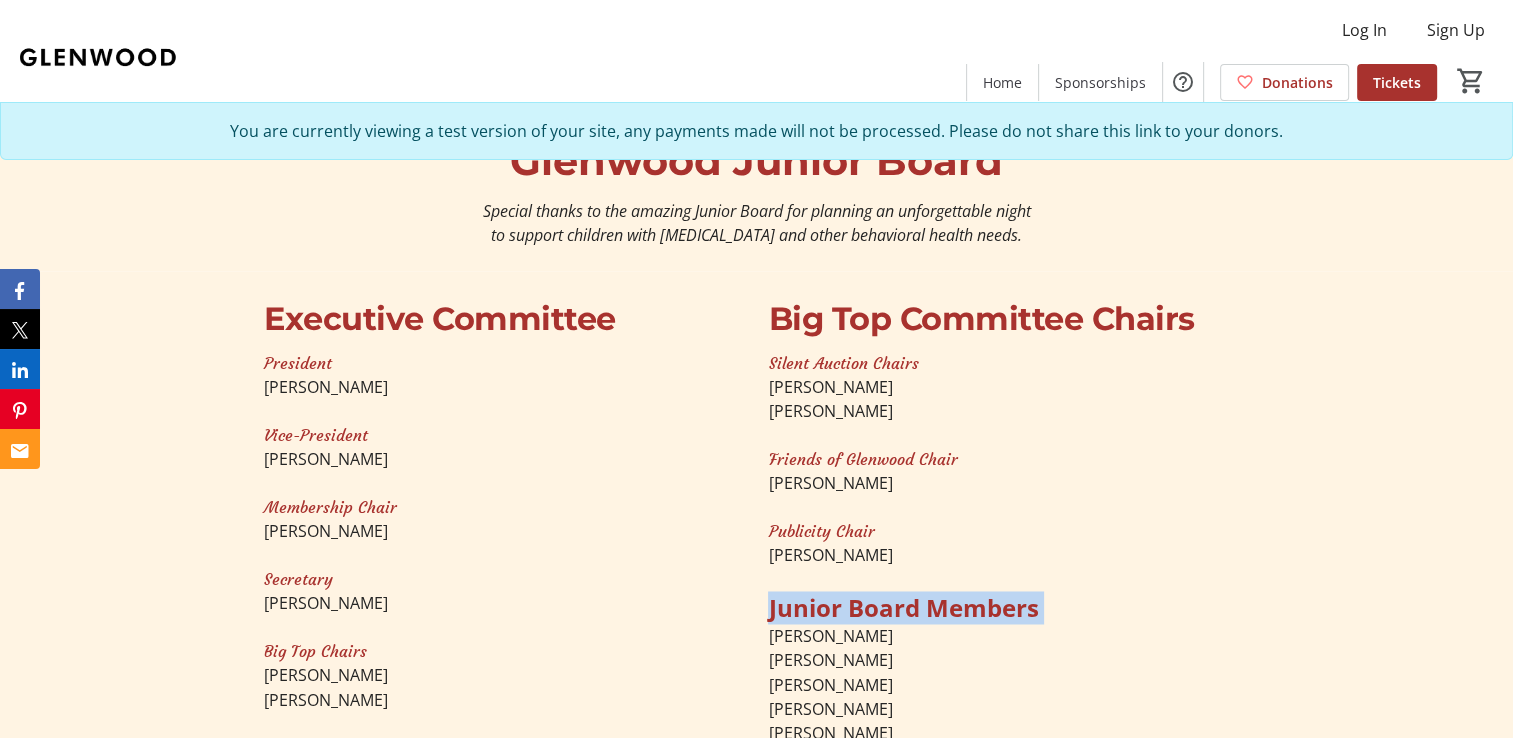 click on "Junior Board Members" at bounding box center [903, 607] 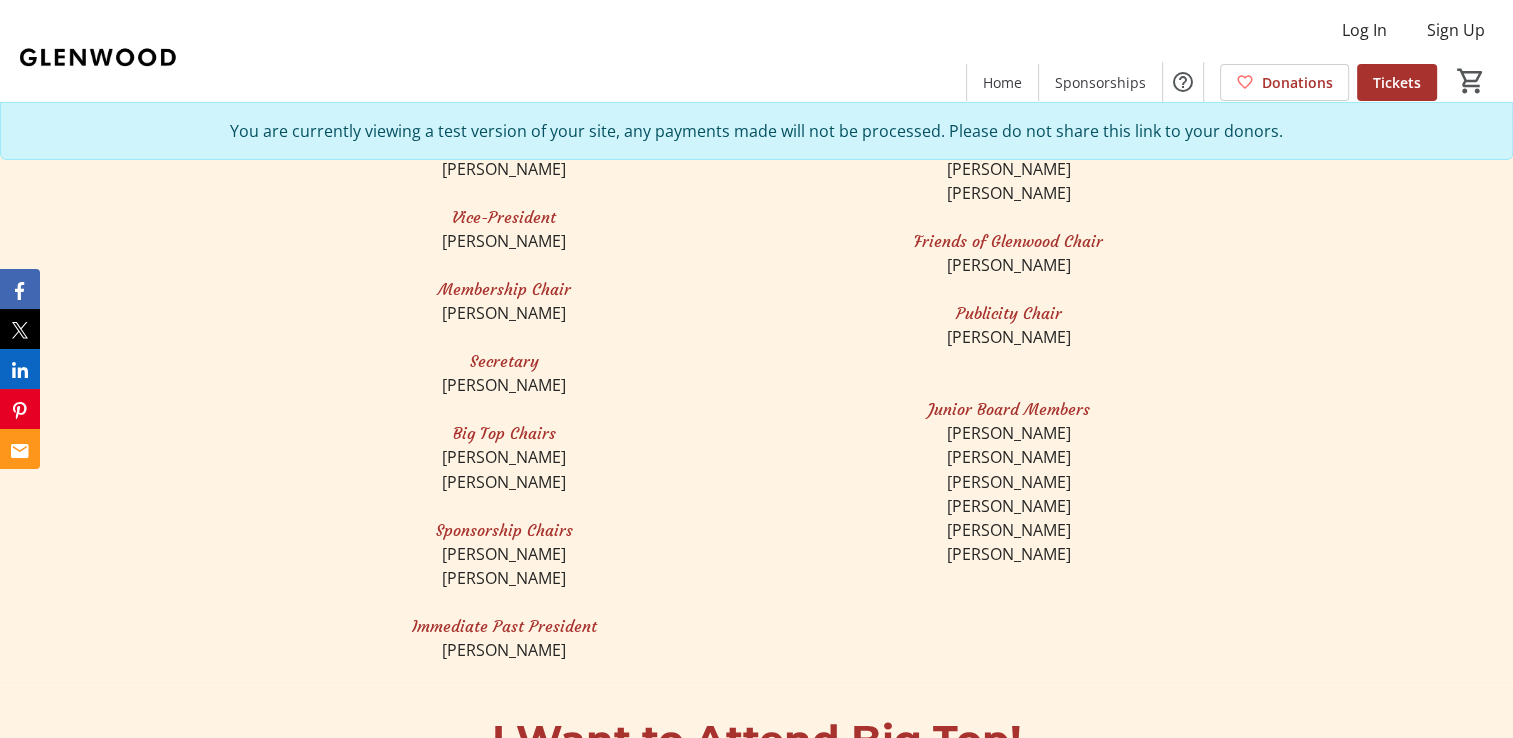 scroll, scrollTop: 3500, scrollLeft: 0, axis: vertical 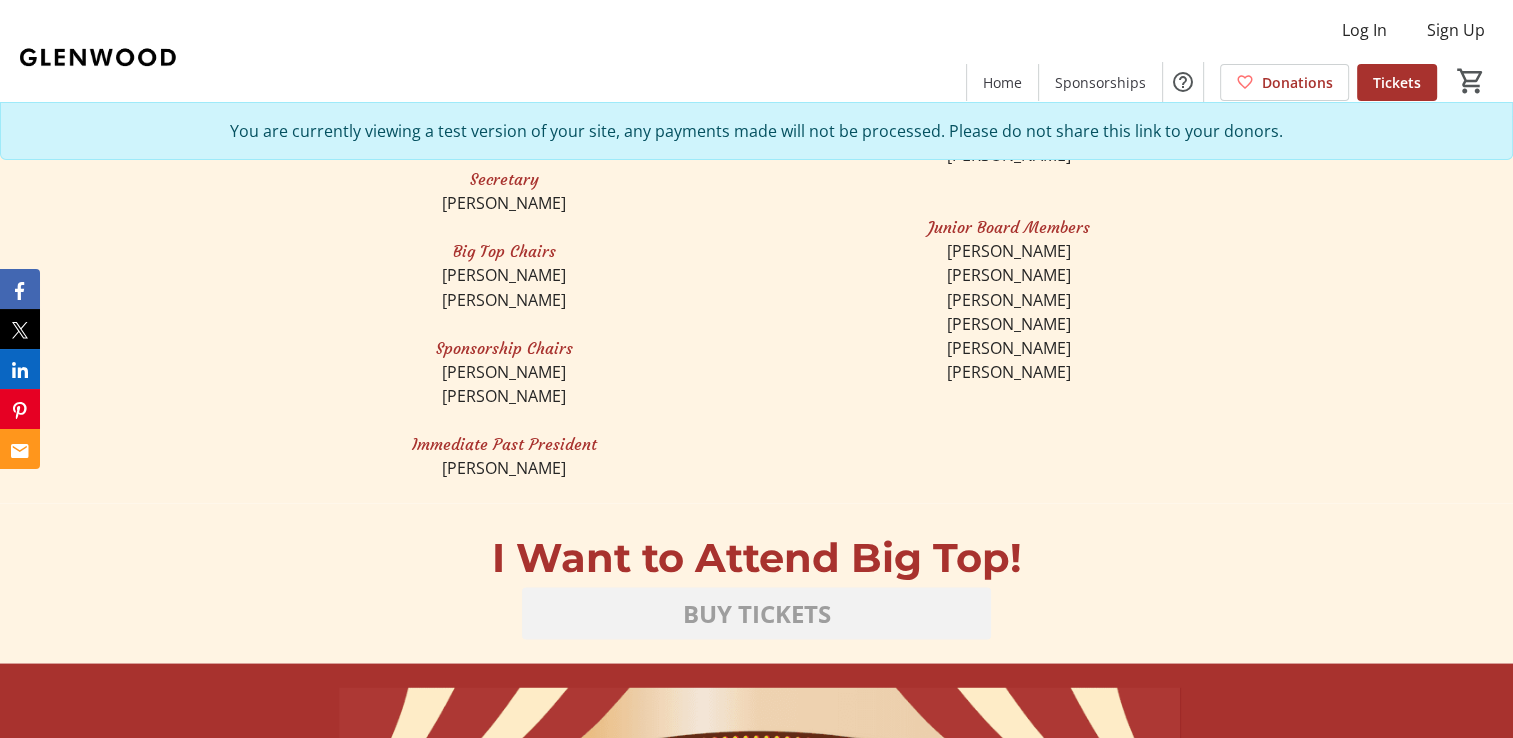 click on "I Want to Attend Big Top!" at bounding box center (756, 557) 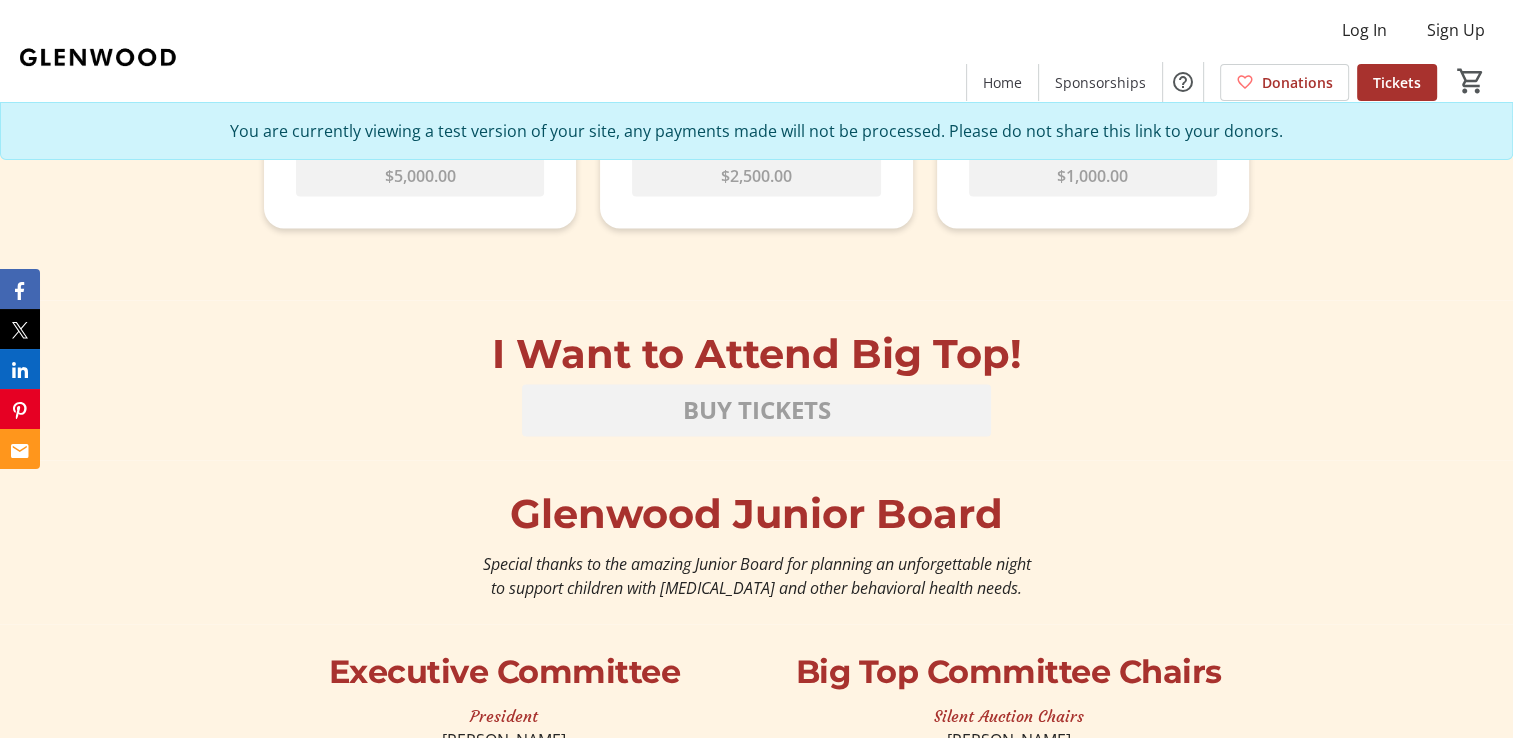 scroll, scrollTop: 2900, scrollLeft: 0, axis: vertical 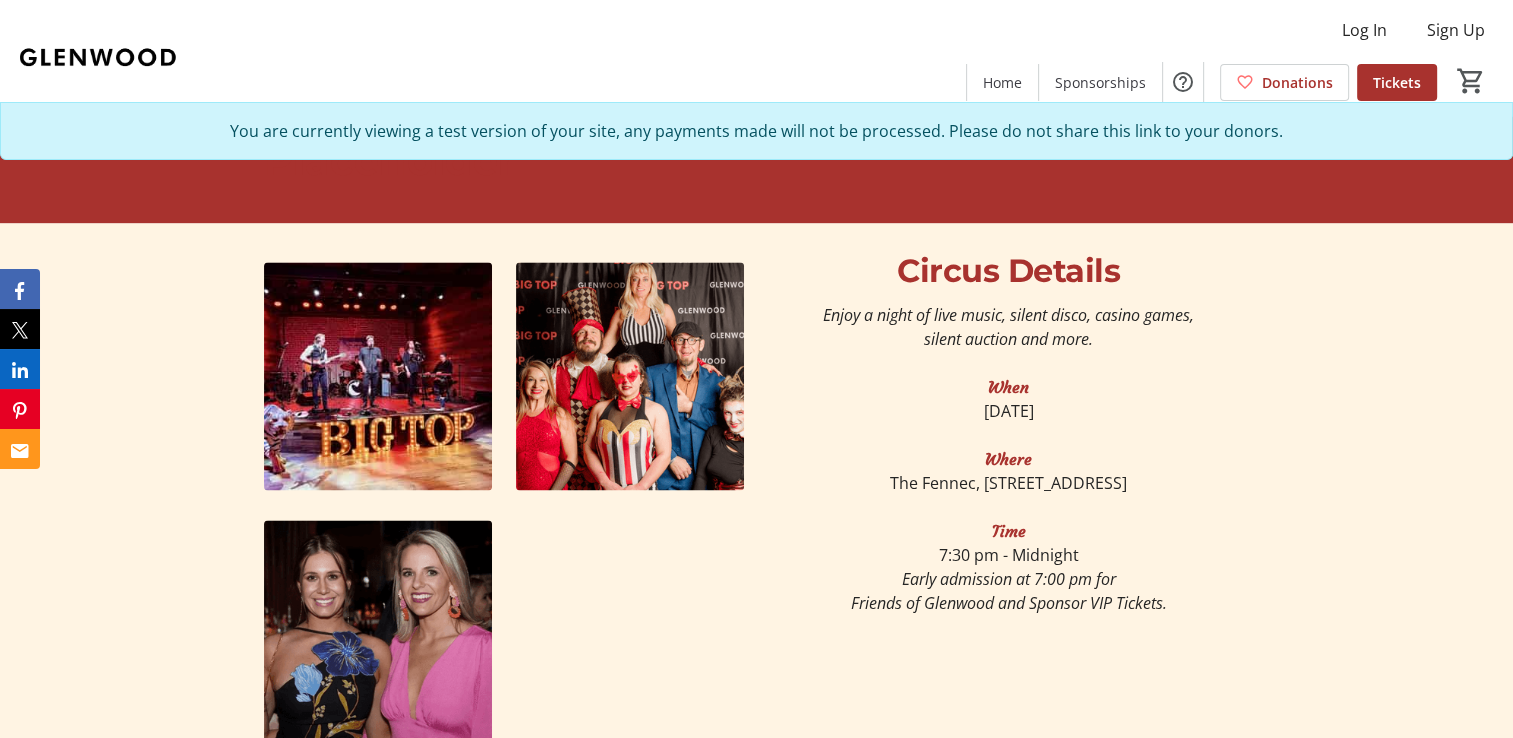 click at bounding box center [378, 376] 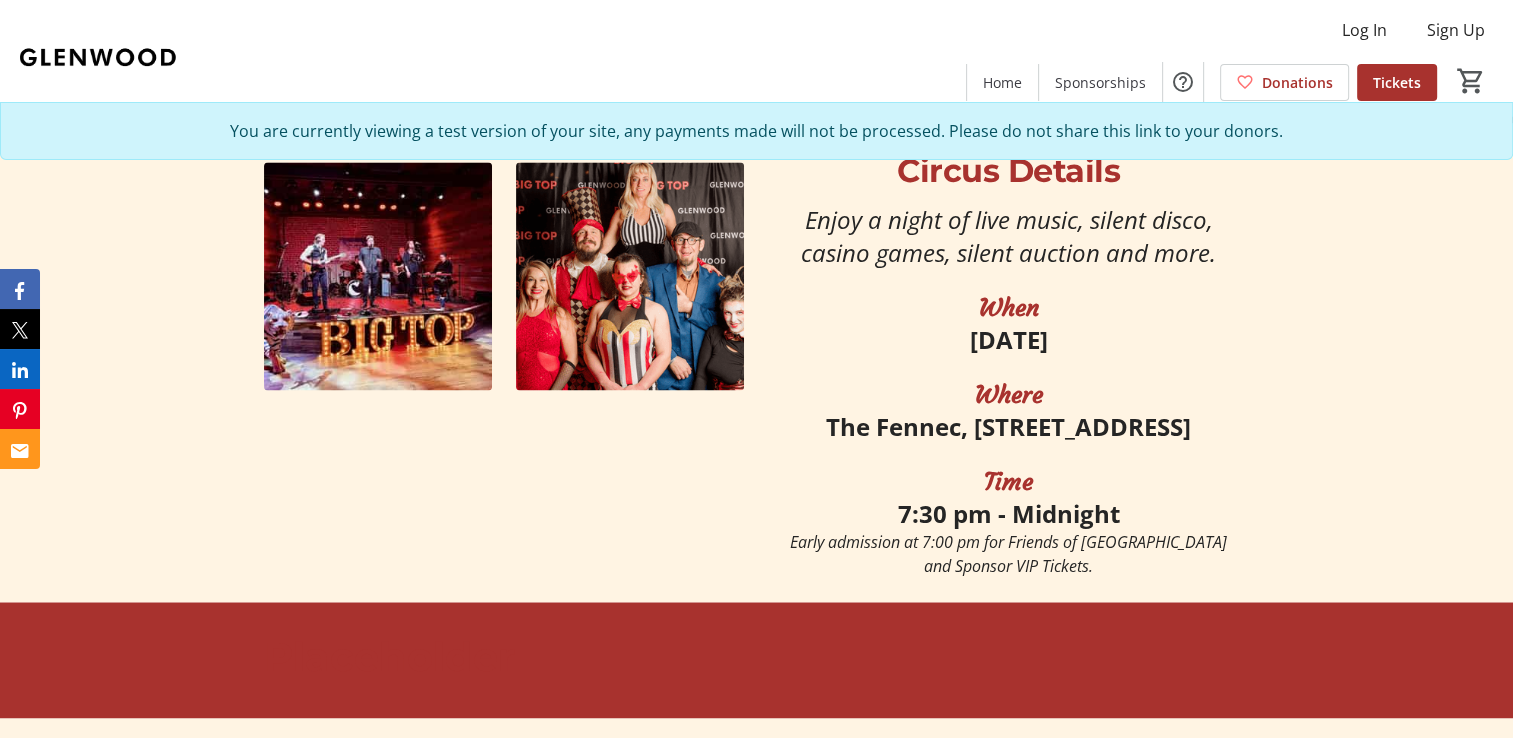 scroll, scrollTop: 3100, scrollLeft: 0, axis: vertical 